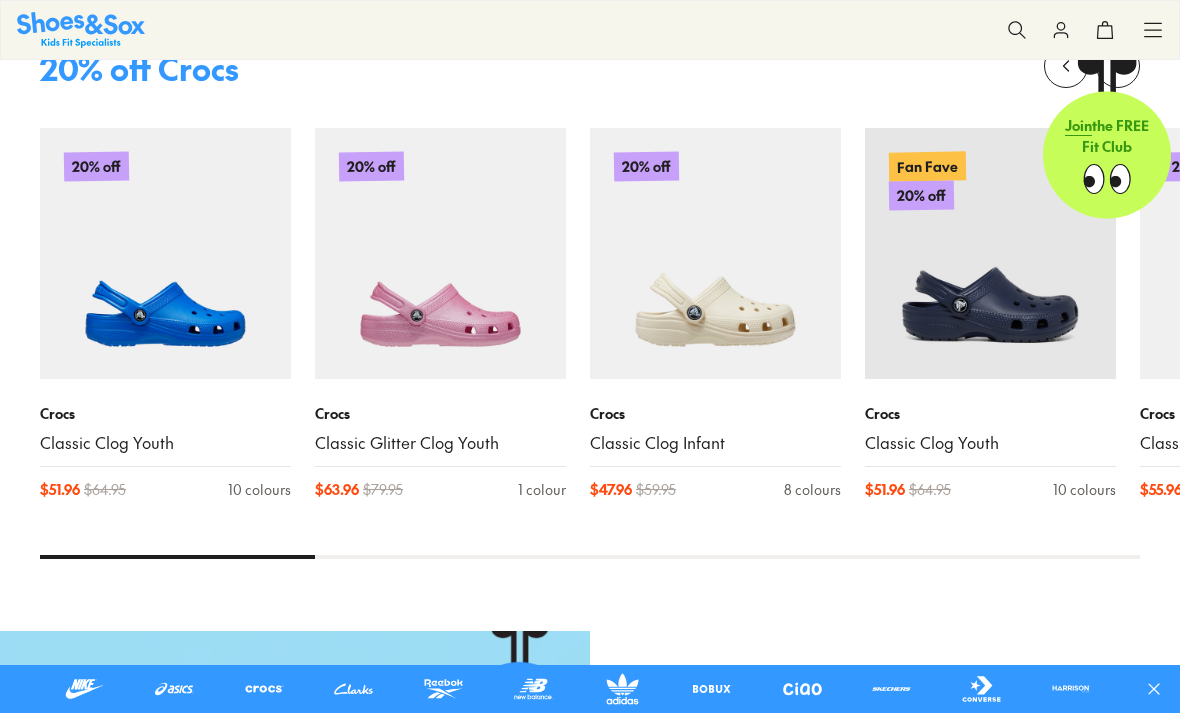 scroll, scrollTop: 444, scrollLeft: 0, axis: vertical 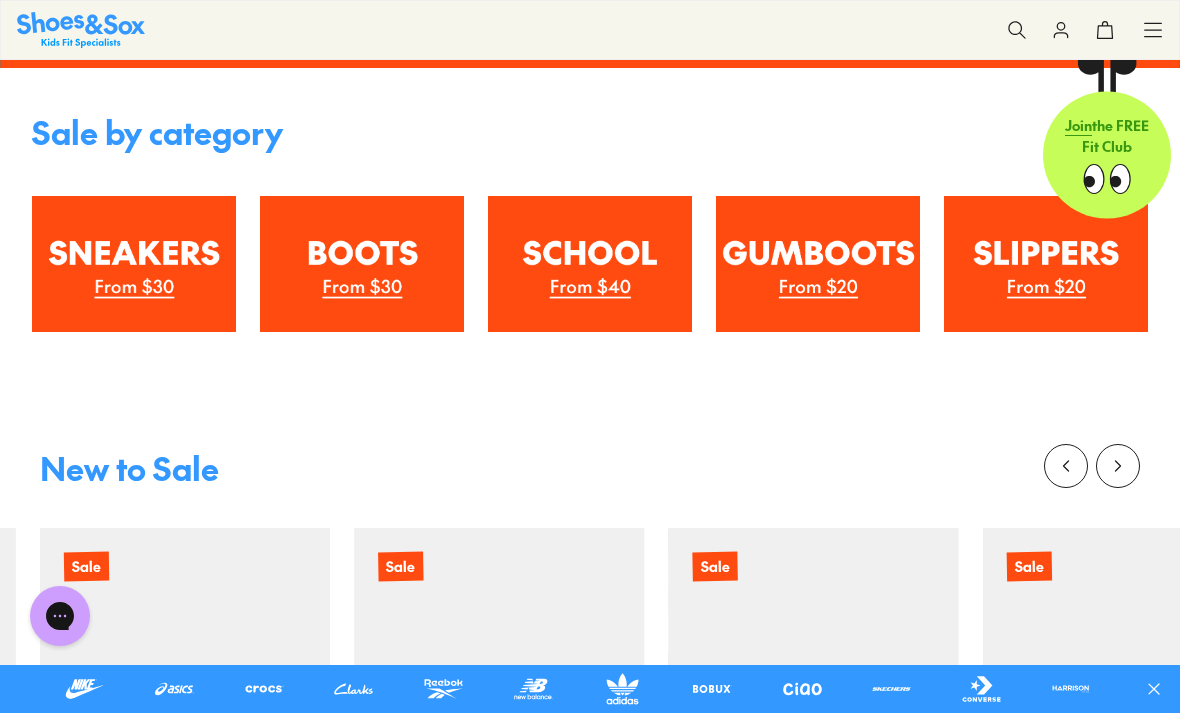 click at bounding box center [134, 264] 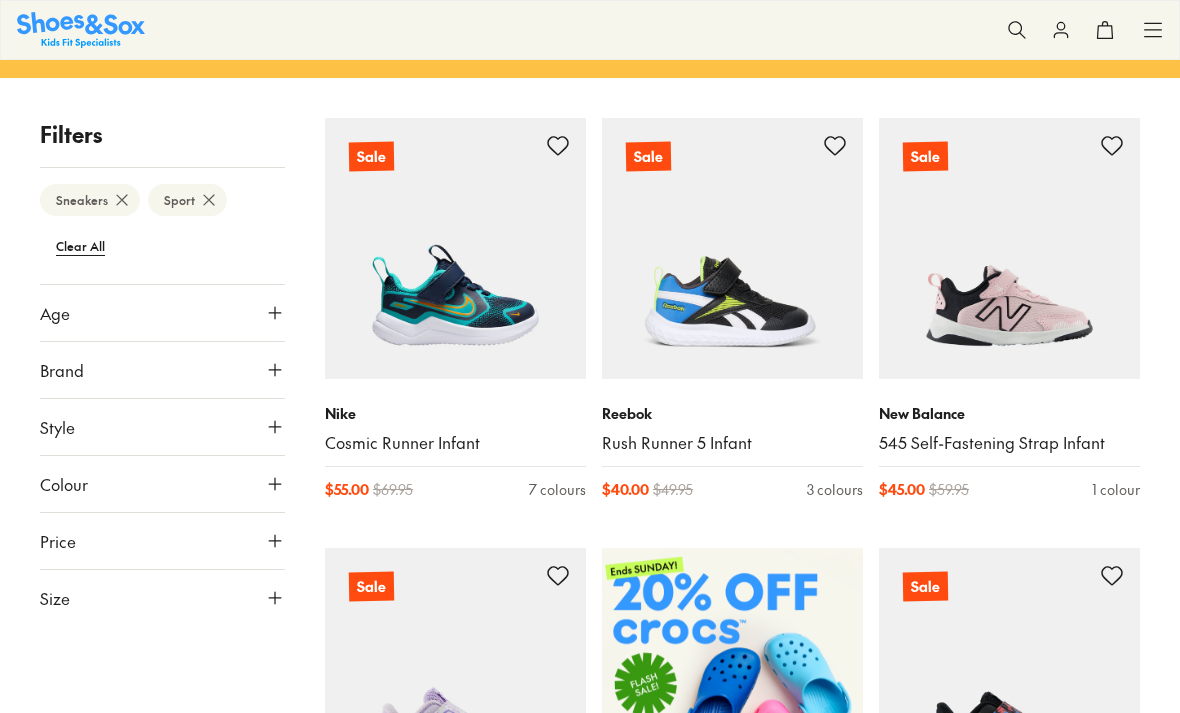 scroll, scrollTop: 0, scrollLeft: 0, axis: both 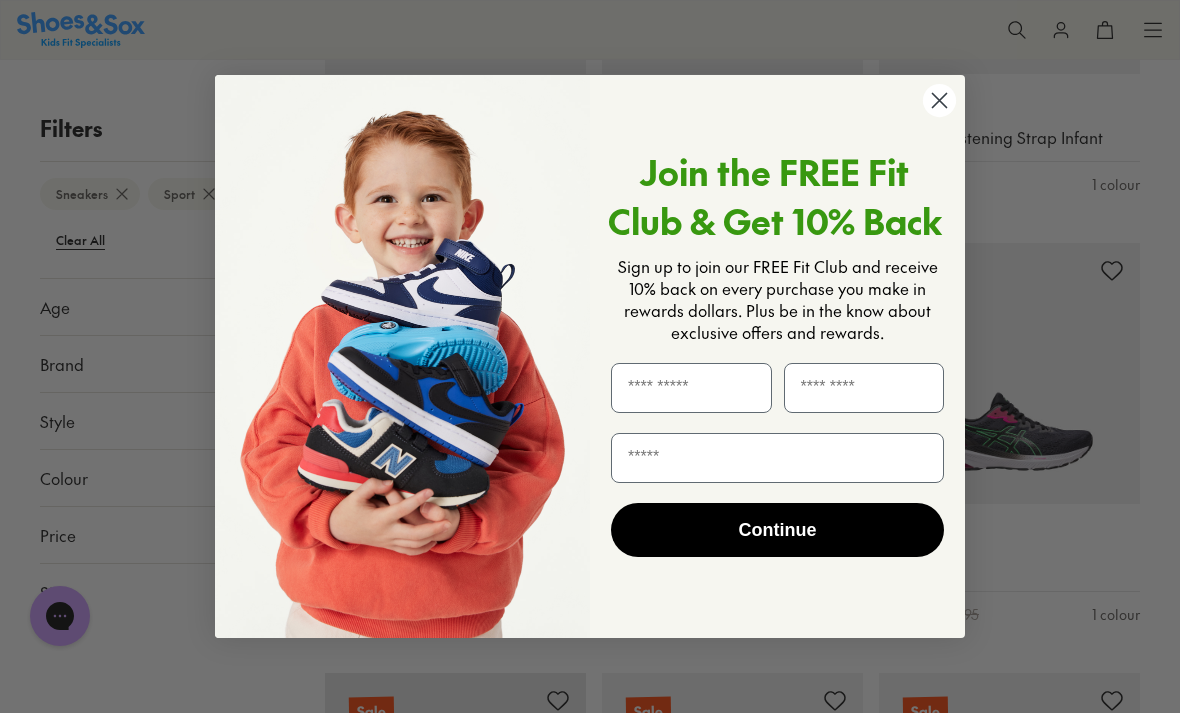 click on "Join the FREE Fit Club & Get 10% Back Sign up to join our FREE Fit Club and receive 10% back on every purchase you make in rewards dollars. Plus be in the know about exclusive offers and rewards. Continue" at bounding box center (770, 356) 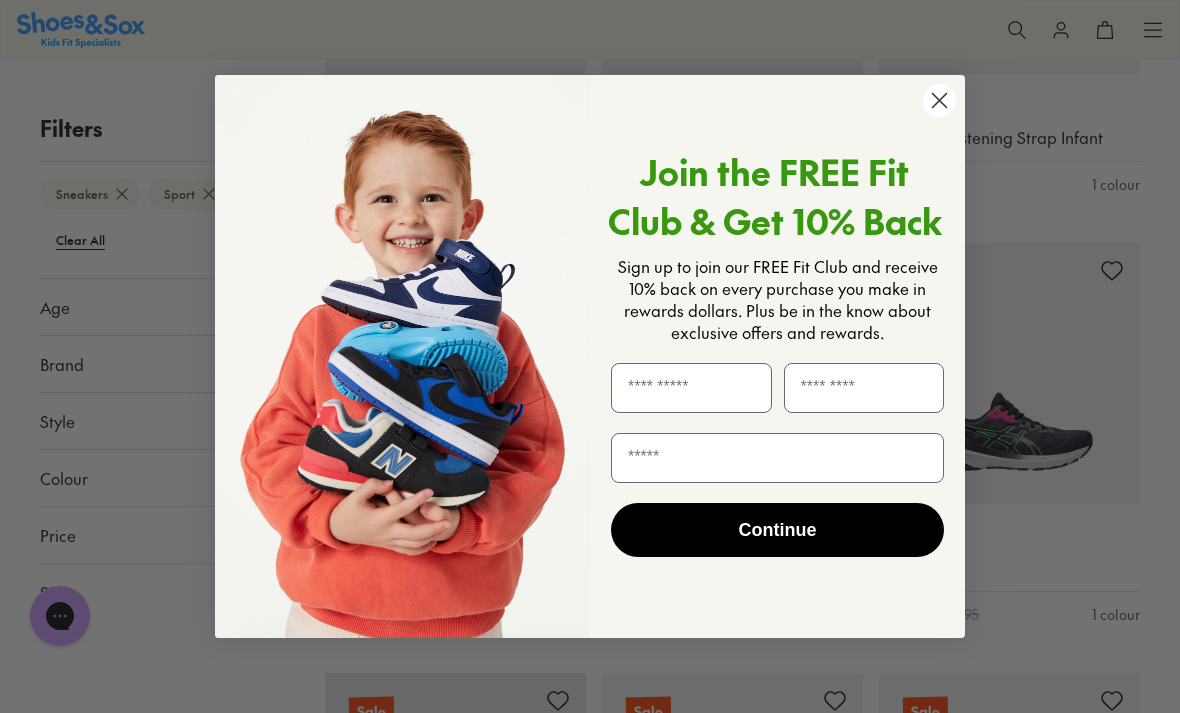 click on "Join the FREE Fit Club & Get 10% Back Sign up to join our FREE Fit Club and receive 10% back on every purchase you make in rewards dollars. Plus be in the know about exclusive offers and rewards. Continue" at bounding box center [770, 356] 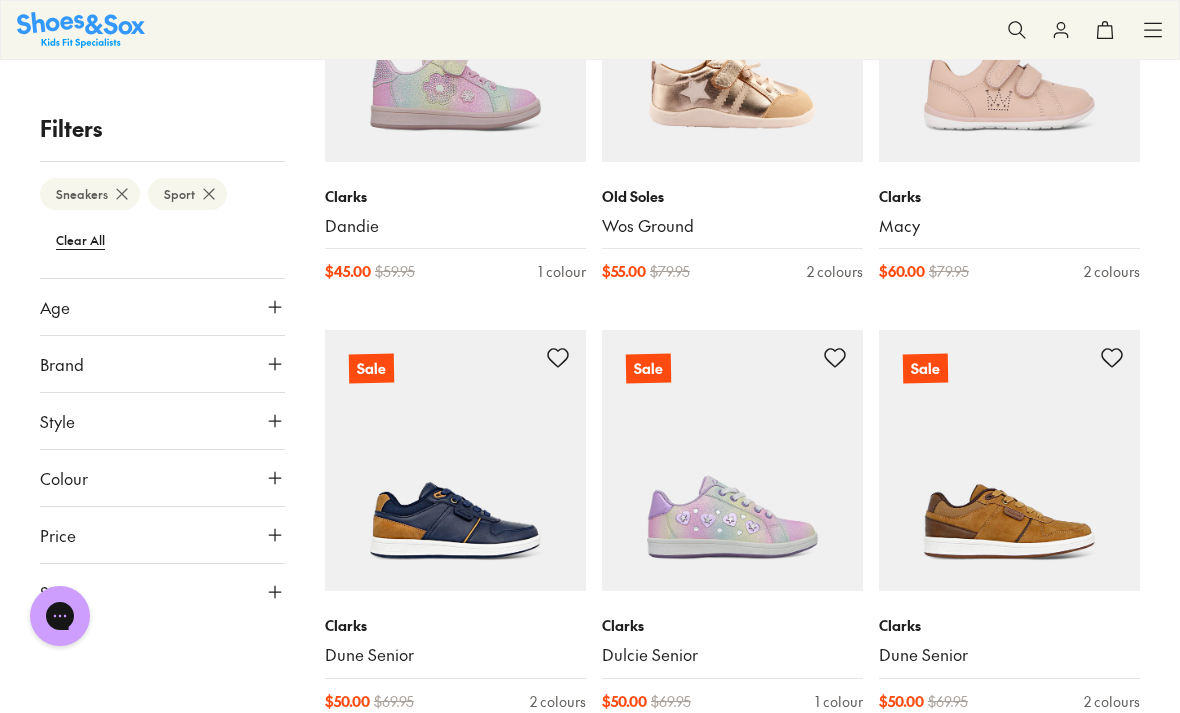 scroll, scrollTop: 7852, scrollLeft: 0, axis: vertical 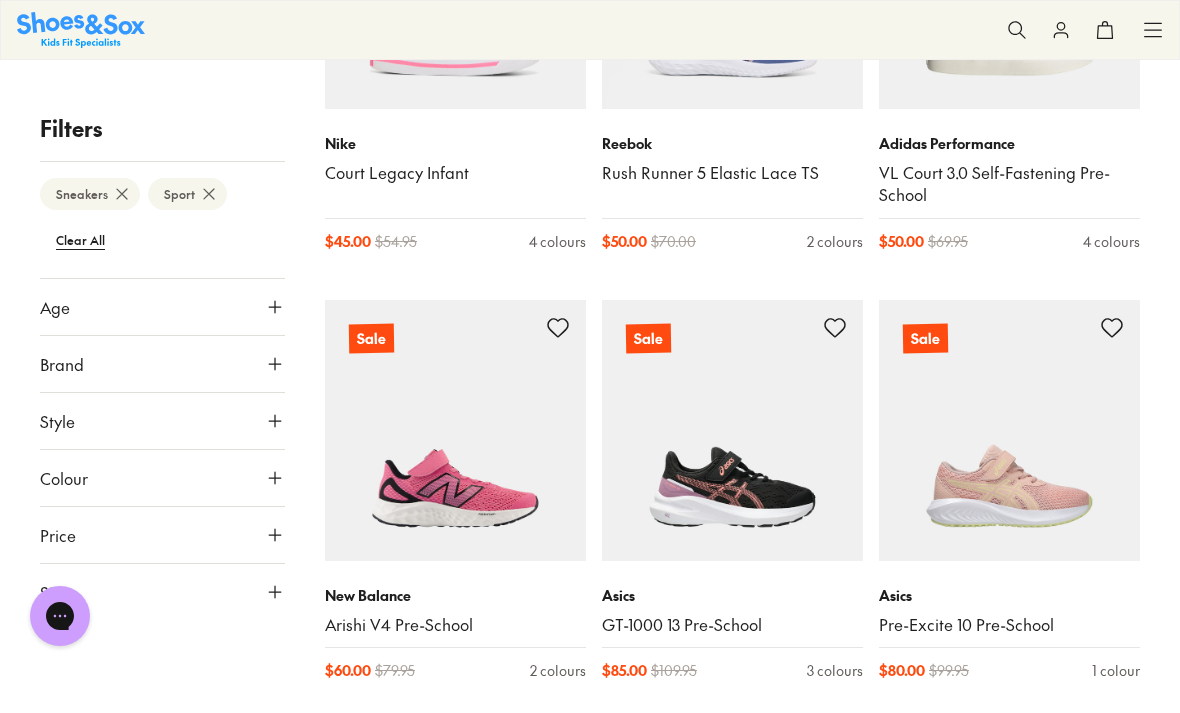 click on "Style" at bounding box center (57, 421) 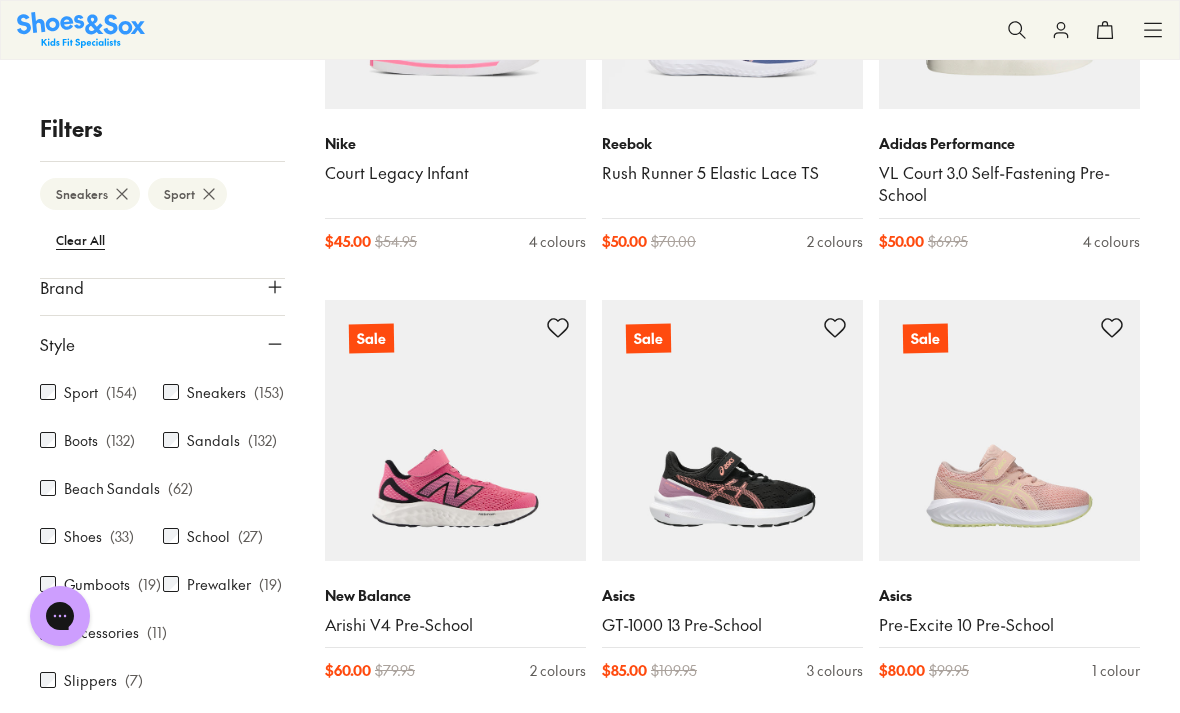scroll, scrollTop: 78, scrollLeft: 0, axis: vertical 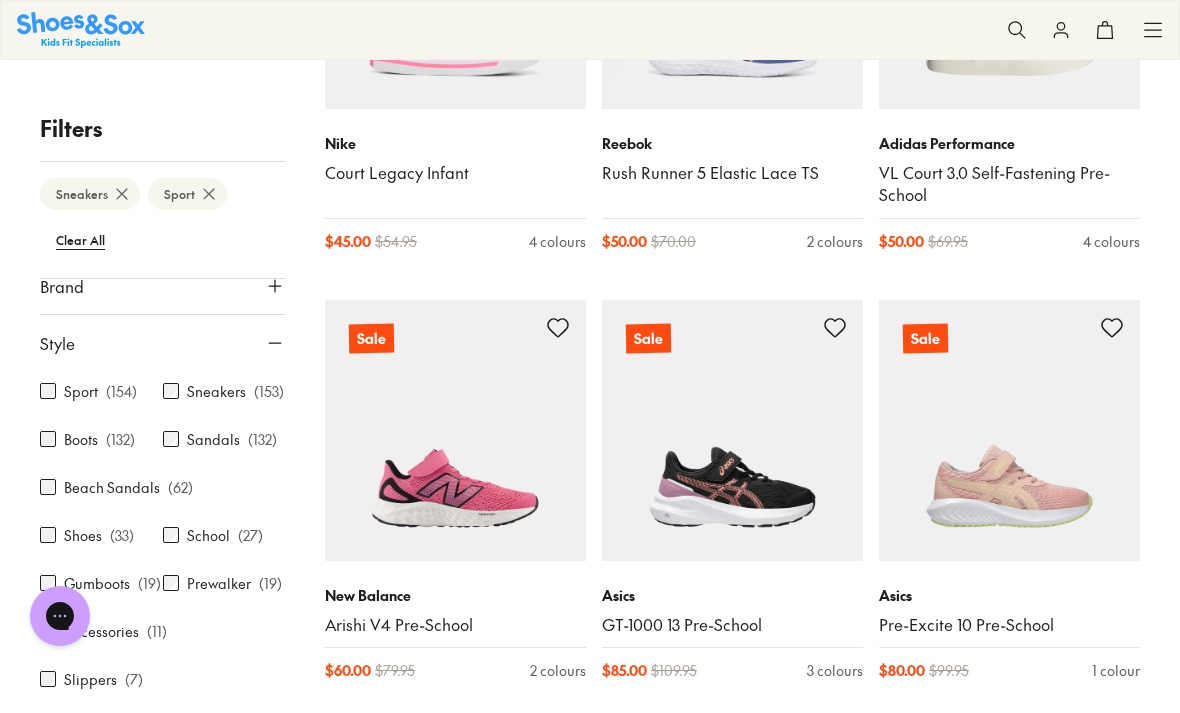 click on "Style" at bounding box center (57, 343) 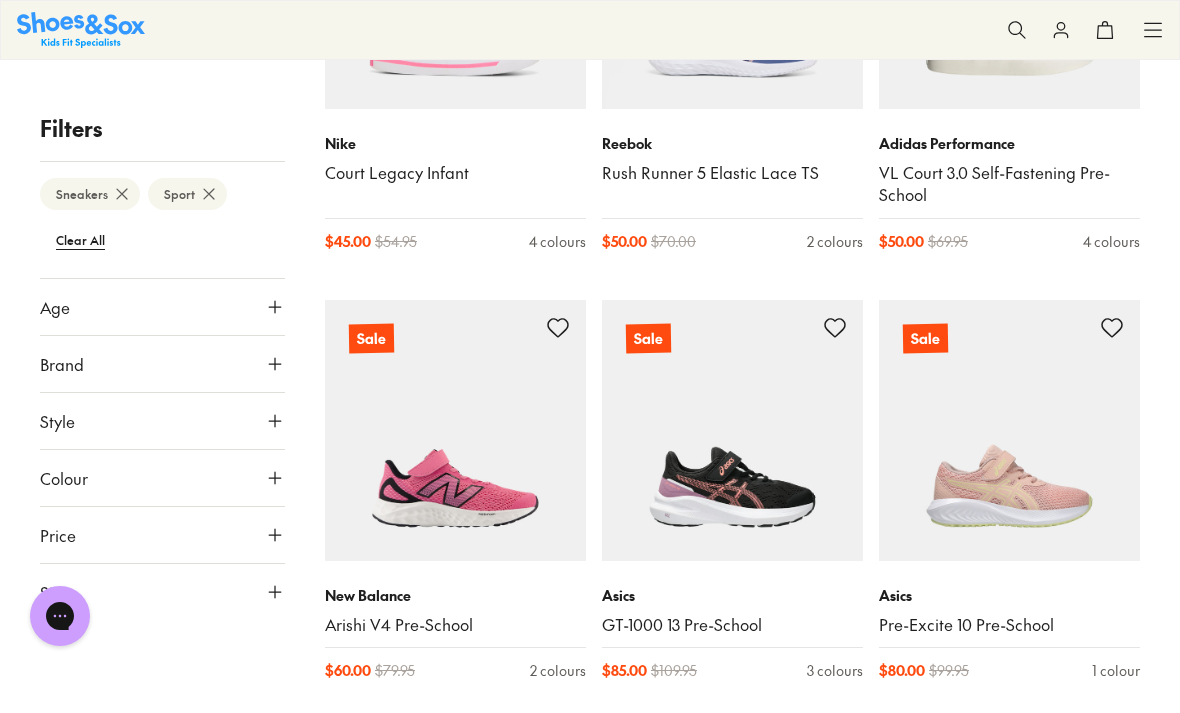 scroll, scrollTop: 0, scrollLeft: 0, axis: both 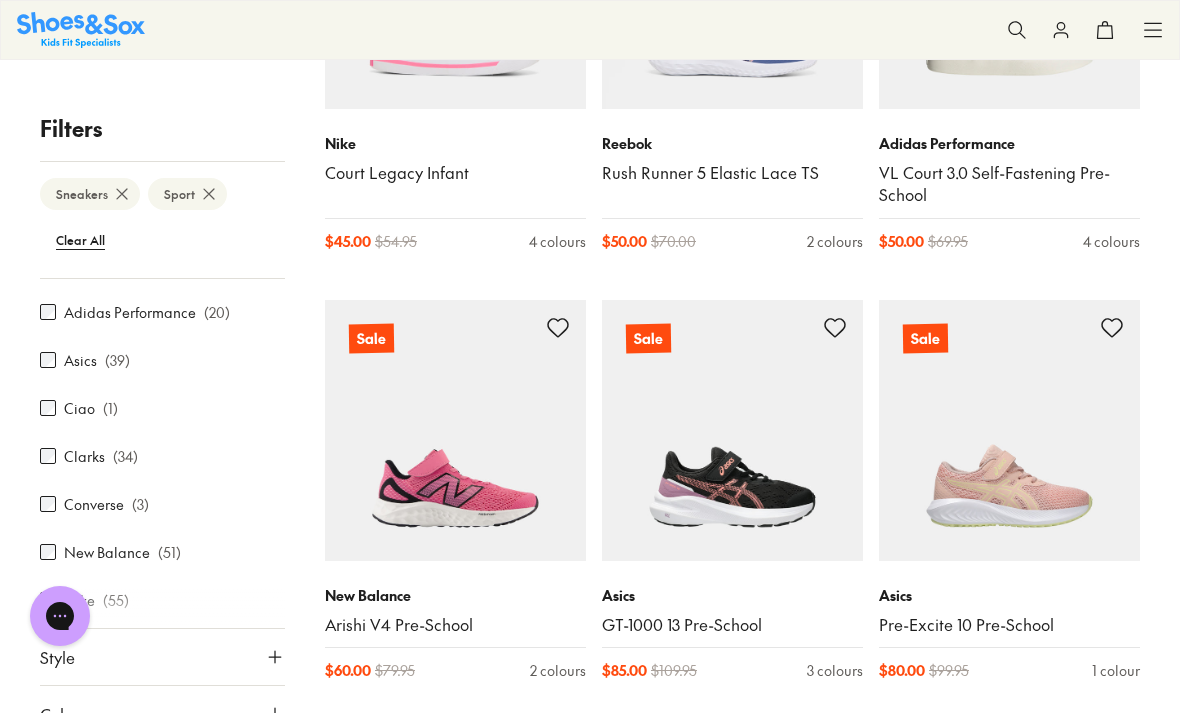 click on "Filters Sneakers   Sport   Clear All Age Infant/Toddler ( 116 ) Senior ( 74 ) Junior ( 59 ) Youth ( 51 ) Adult ( 7 ) Brand Adidas Originals ( 8 ) Adidas Performance ( 20 ) Asics ( 39 ) Ciao ( 1 ) Clarks ( 34 ) Converse ( 3 ) New Balance ( 51 ) Nike ( 55 ) Old Soles ( 6 ) Puma ( 5 ) Reebok ( 48 ) Skechers ( 31 ) Vans ( 2 ) Walnut ( 4 ) Style Sport ( 154 ) Sneakers ( 153 ) Boots ( 132 ) Sandals ( 132 ) Beach Sandals ( 62 ) Shoes ( 33 ) School ( 27 ) Gumboots ( 19 ) Prewalker ( 19 ) Accessories ( 11 ) Slippers ( 7 ) Colour Black ( 56 ) White ( 53 ) Pink ( 42 ) Blue ( 37 ) Navy ( 26 ) Purple ( 23 ) Grey ( 19 ) Red ( 12 ) Brown ( 7 ) Multi Colour ( 7 ) Green ( 5 ) Neutrals ( 5 ) Beige ( 4 ) Light Blue ( 4 ) Yellow ( 3 ) Orange ( 2 ) Gold ( 1 ) Silver ( 1 ) Price Min $ 25 Max $ 130 Size EU UK US 0-12 Months 20 1-3 Years 21 22 23 24 25 26 27 3-8 Years 28 29 30 31 32 33 34 8+ Years 35 36 37 38 39 40 Adult 42 Sale Nike Cosmic Runner Infant $ 55.00 $ 69.95 7 colours Sale Reebok Rush Runner 5 Infant $ 40.00 $ 49.95 Sale" at bounding box center (590, -4056) 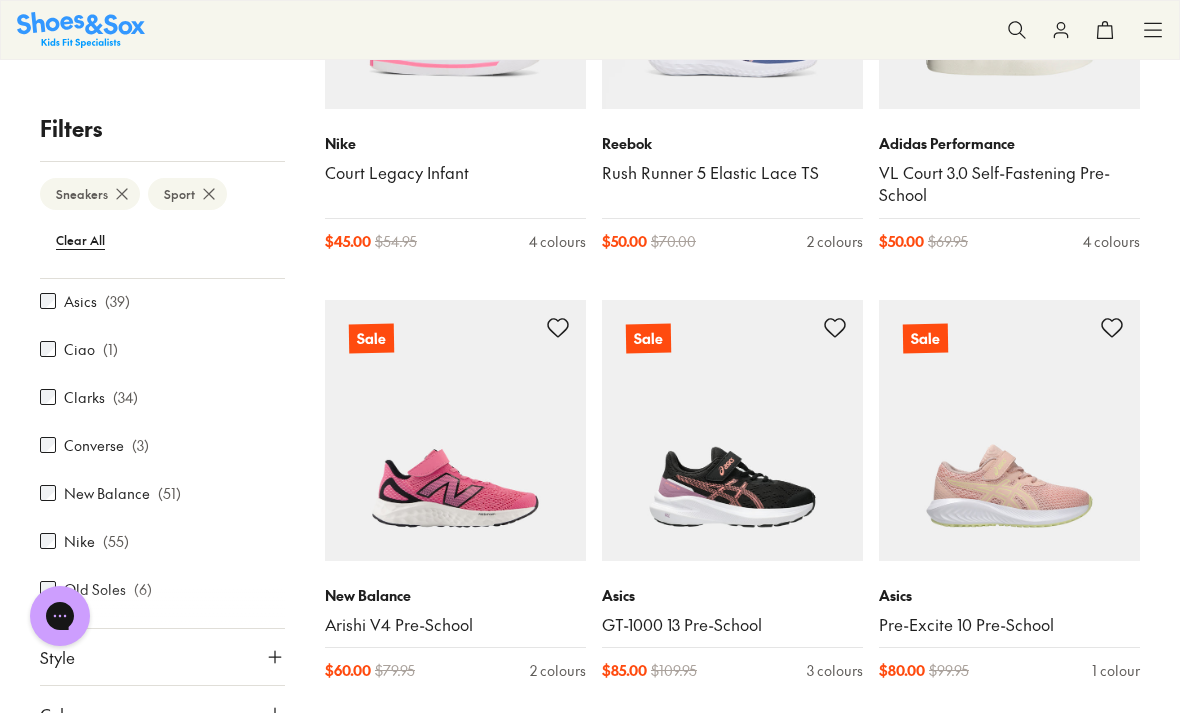 scroll, scrollTop: 66, scrollLeft: 0, axis: vertical 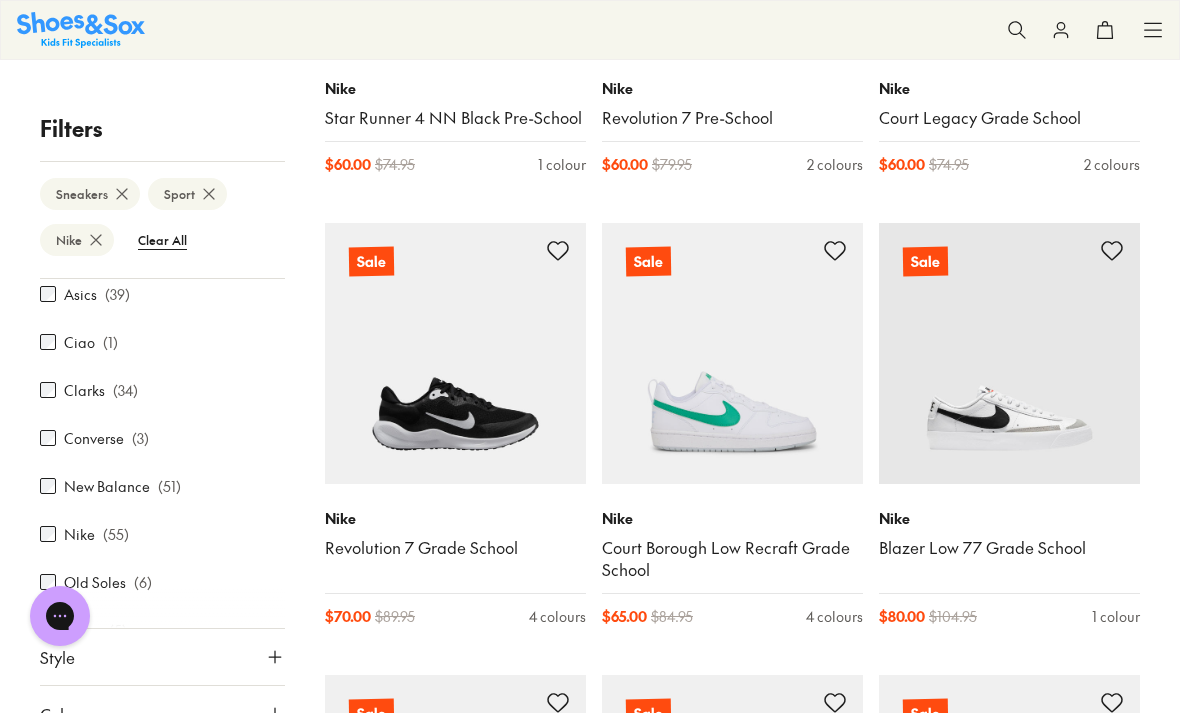 click at bounding box center [732, 353] 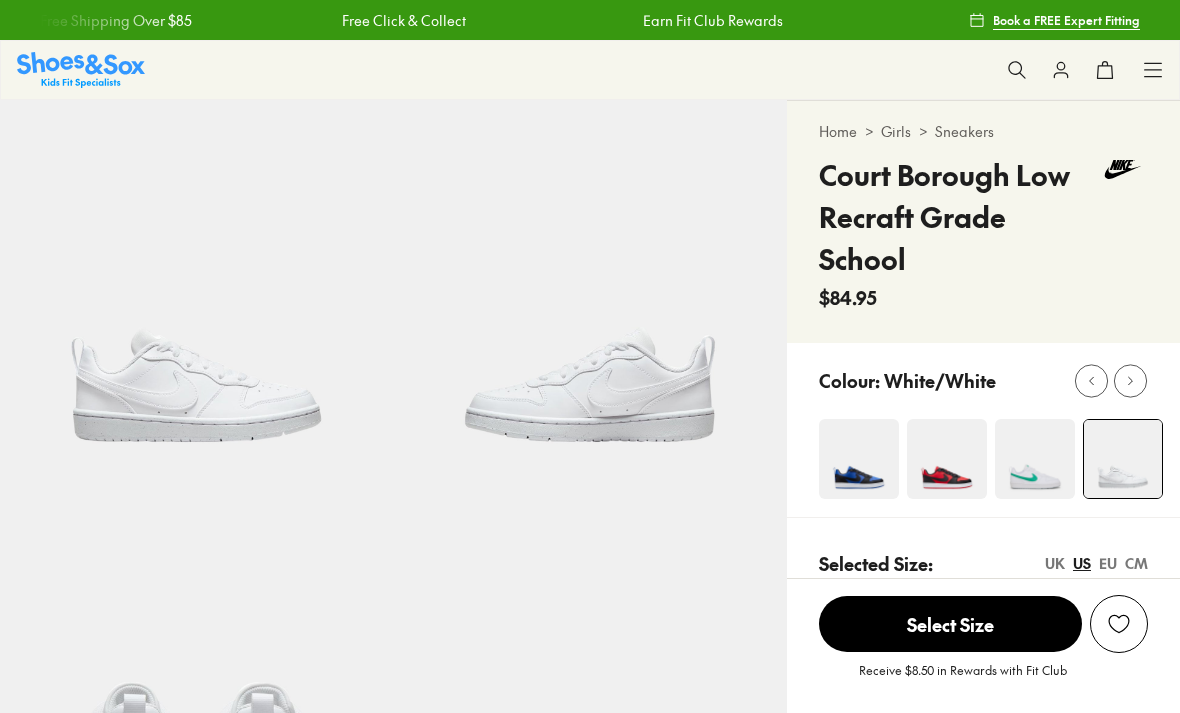 scroll, scrollTop: 0, scrollLeft: 0, axis: both 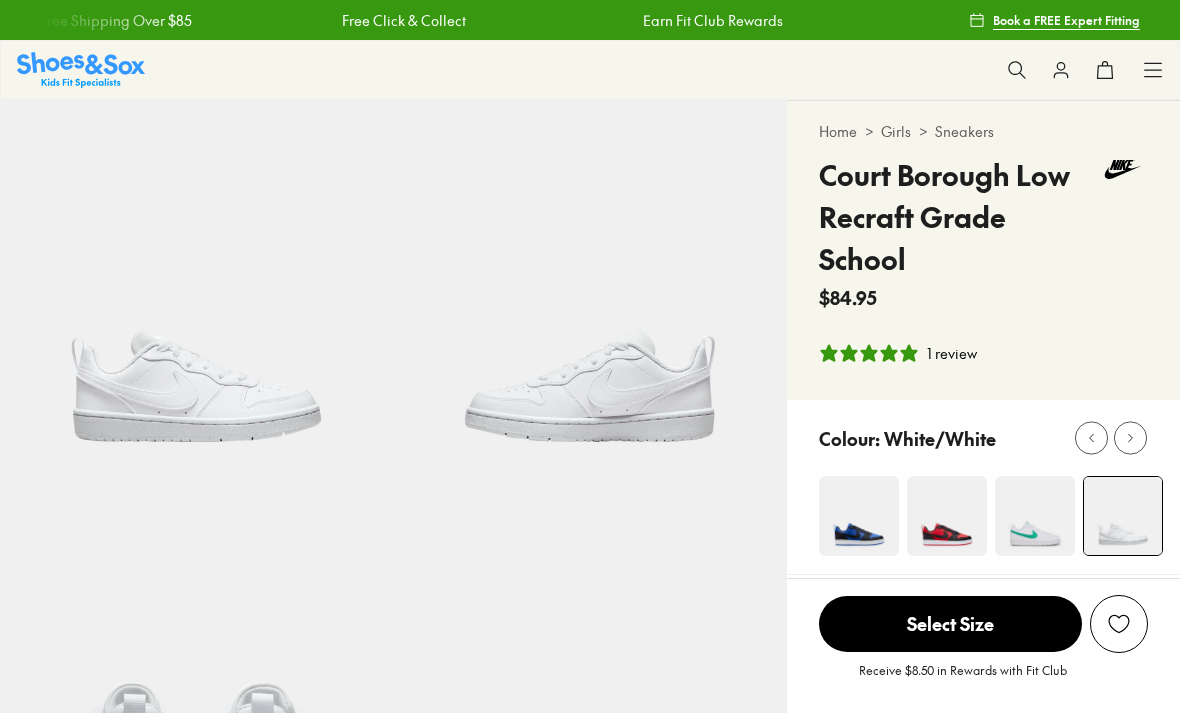 select on "*" 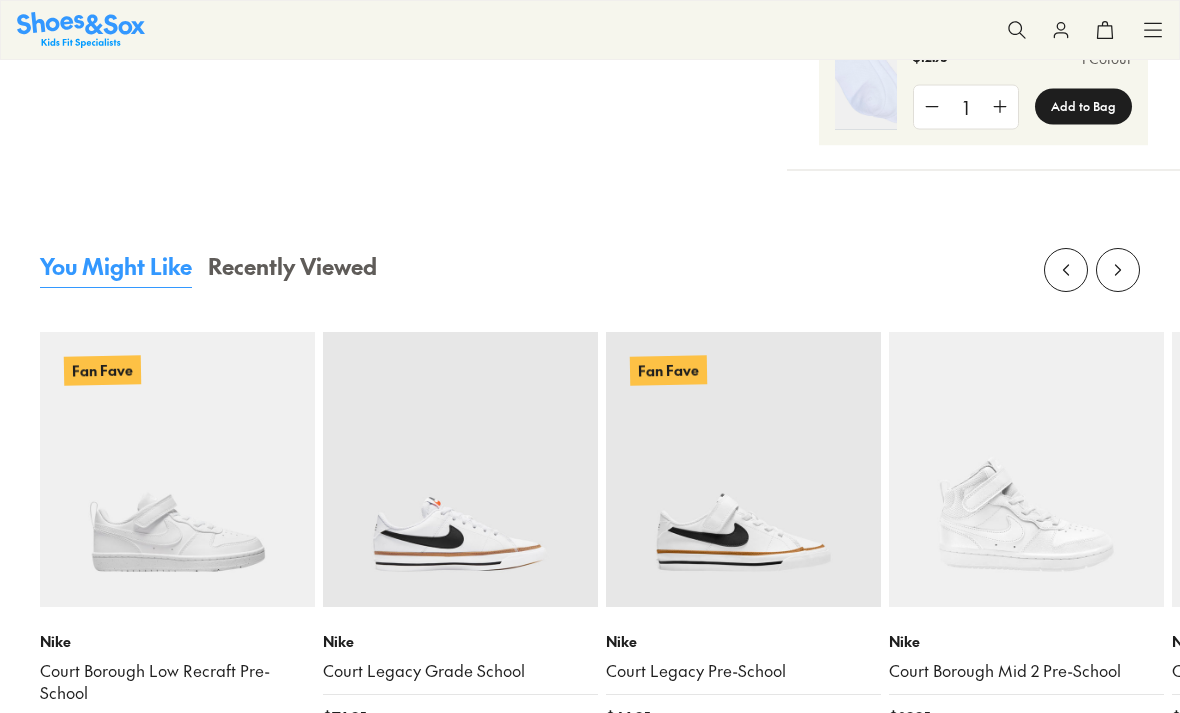 scroll, scrollTop: 1819, scrollLeft: 0, axis: vertical 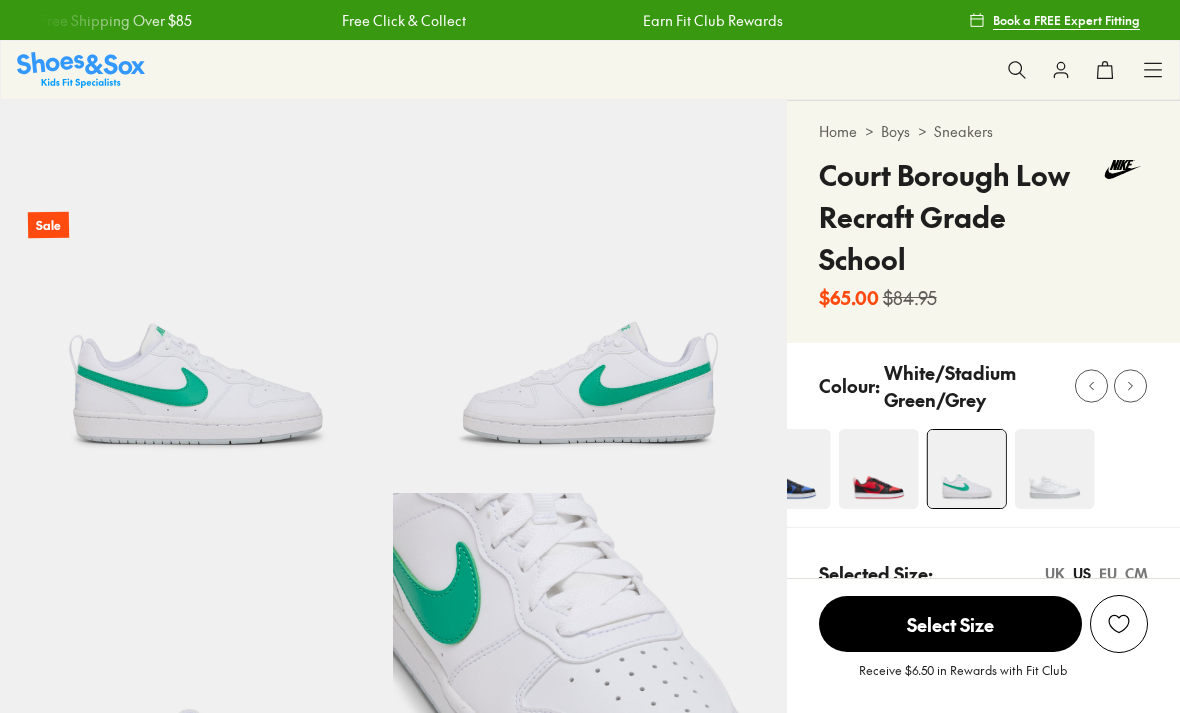 select on "*" 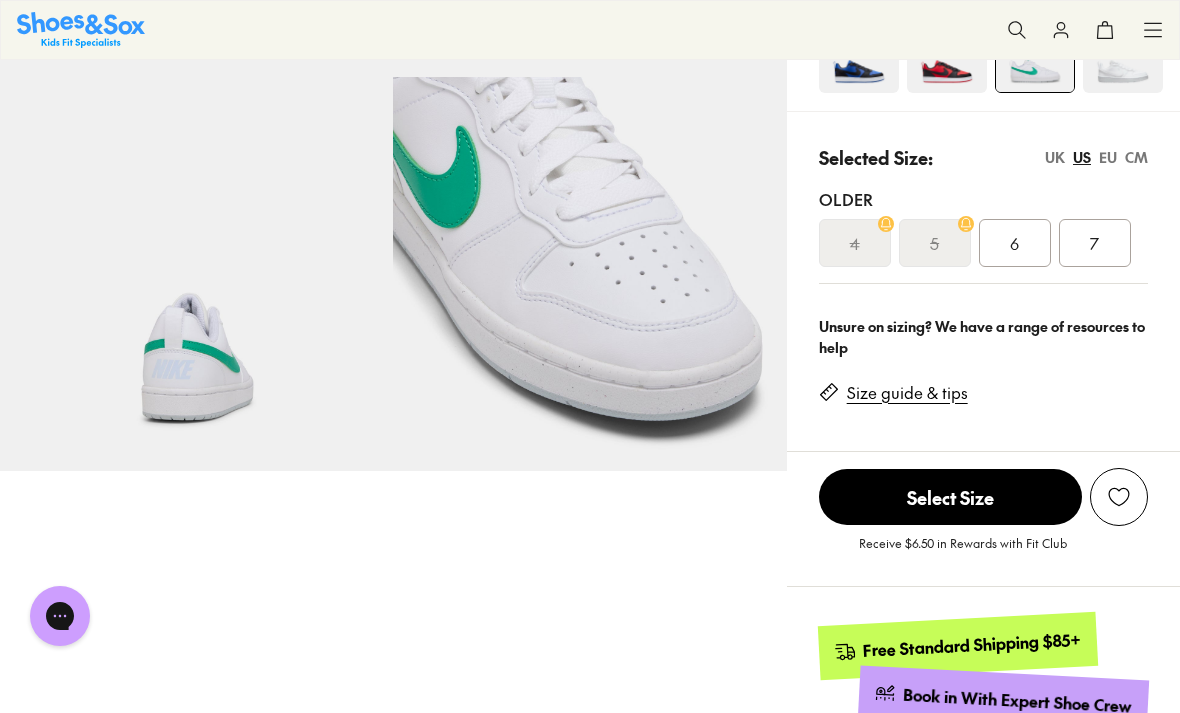 scroll, scrollTop: 415, scrollLeft: 0, axis: vertical 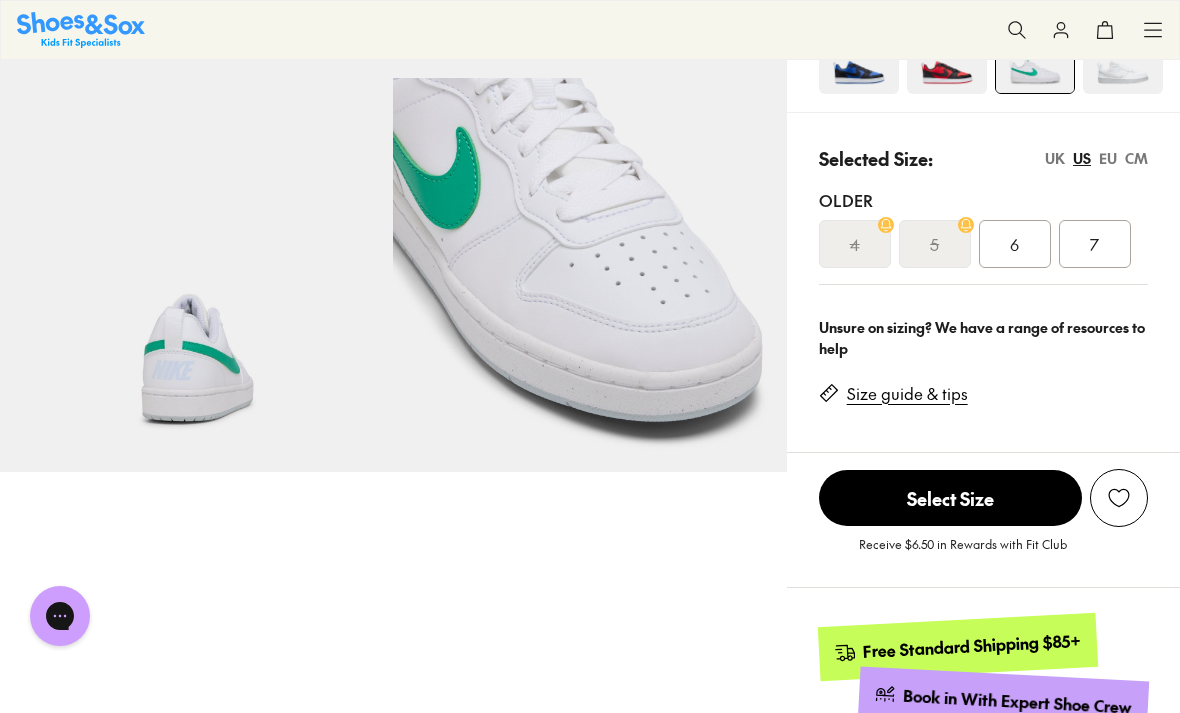 click on "7" at bounding box center [1095, 244] 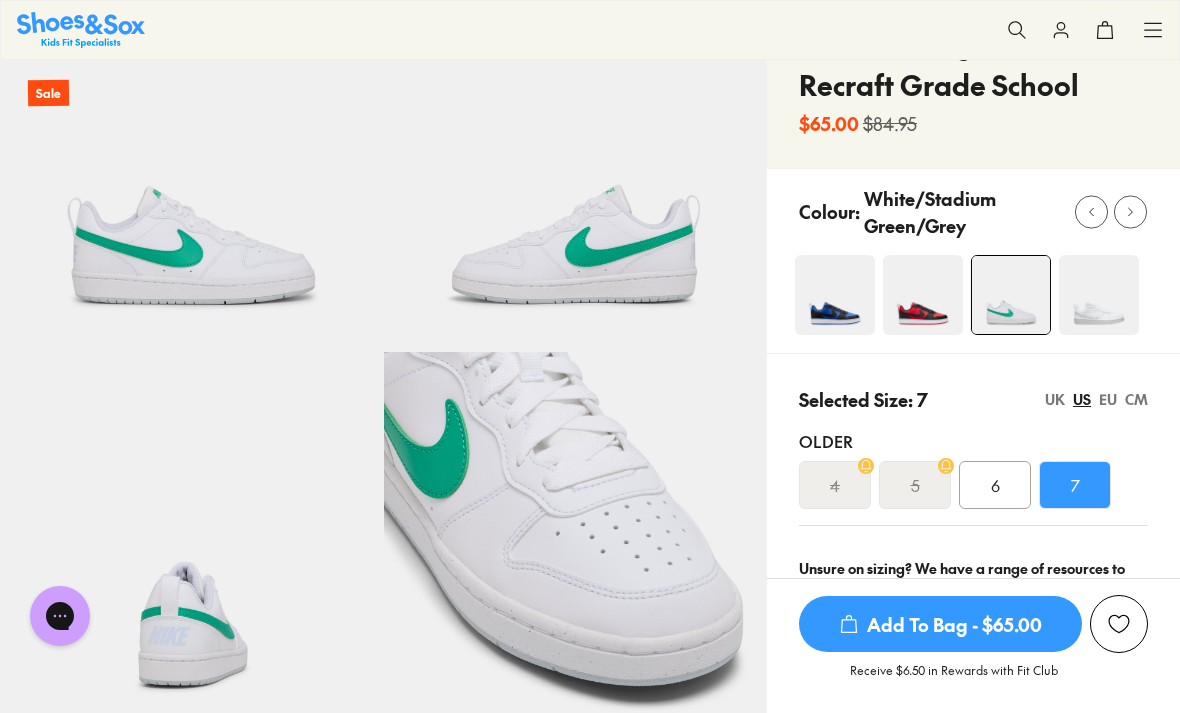 scroll, scrollTop: 131, scrollLeft: 0, axis: vertical 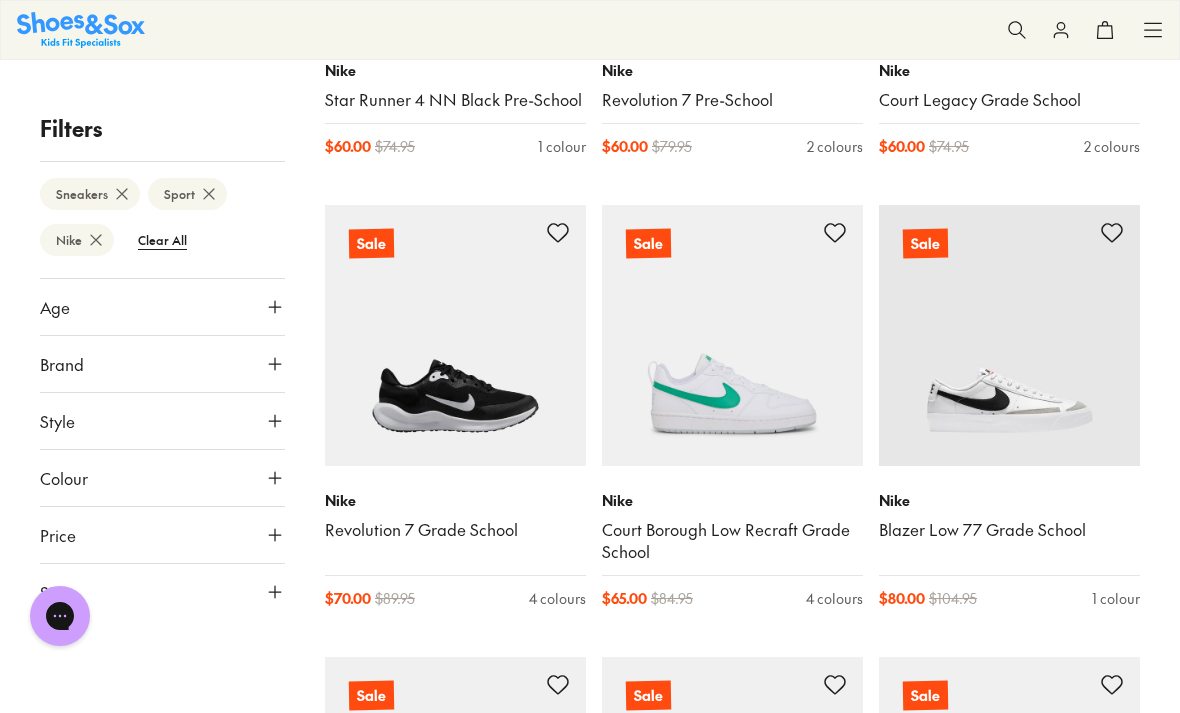 click on "Brand" at bounding box center [162, 364] 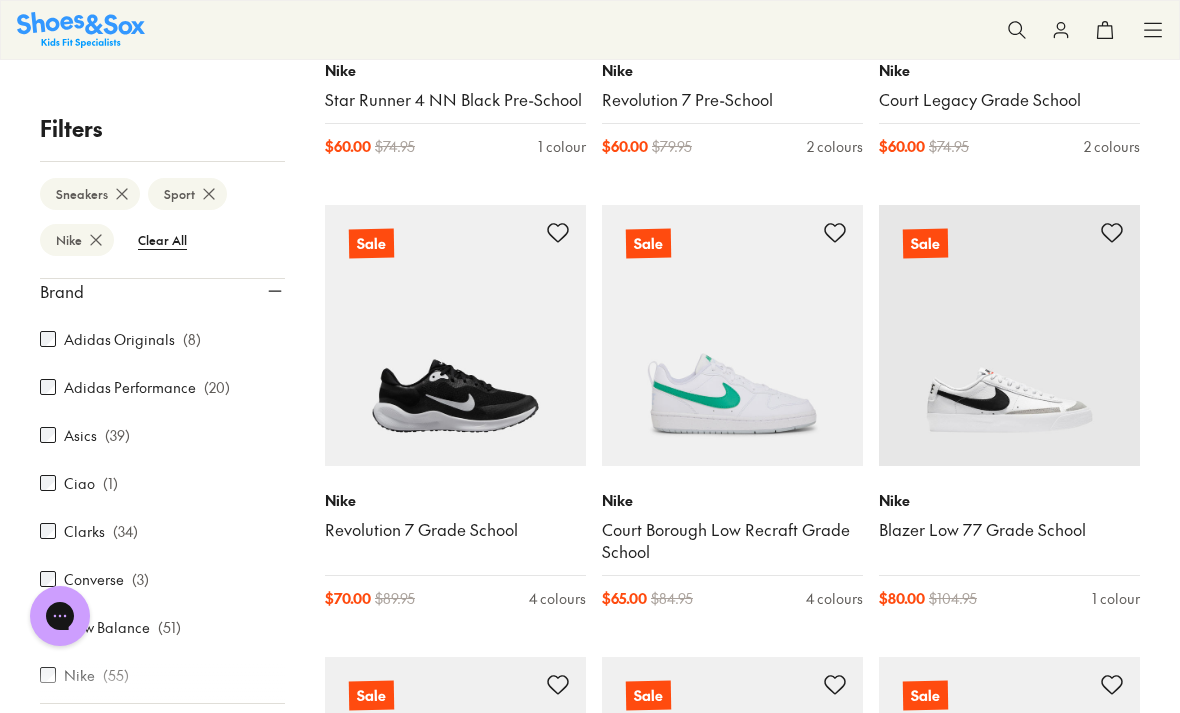 scroll, scrollTop: 72, scrollLeft: 0, axis: vertical 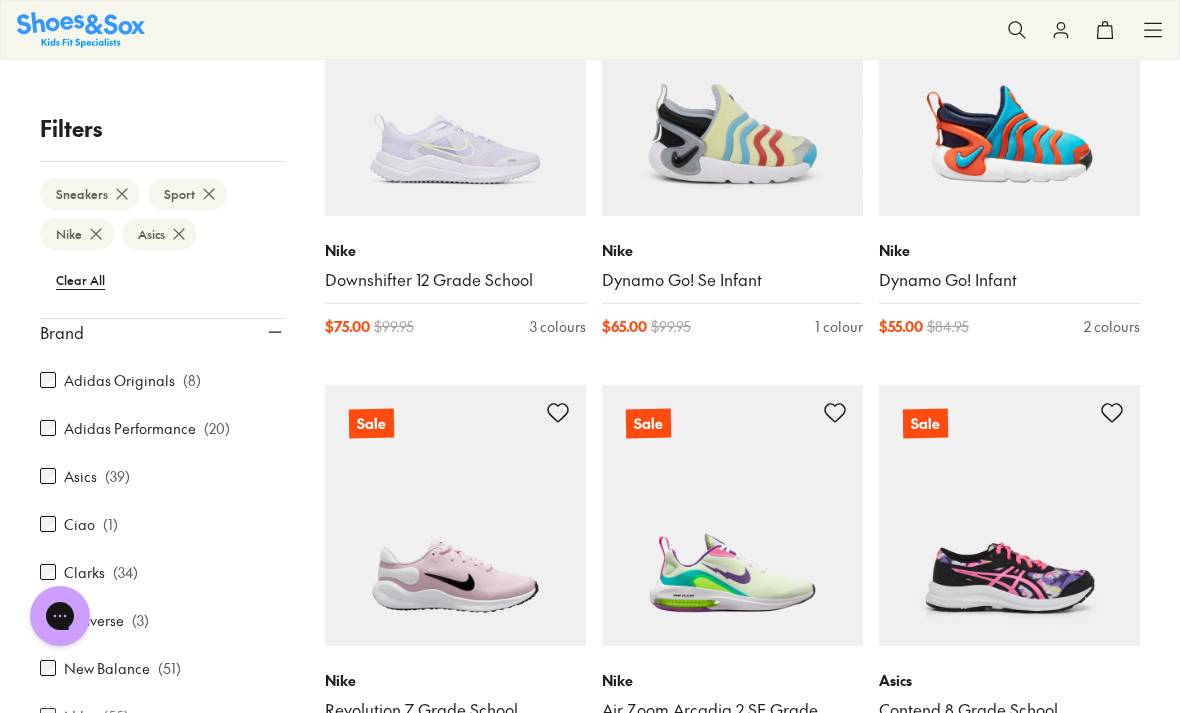 click on "Sport" at bounding box center [187, 194] 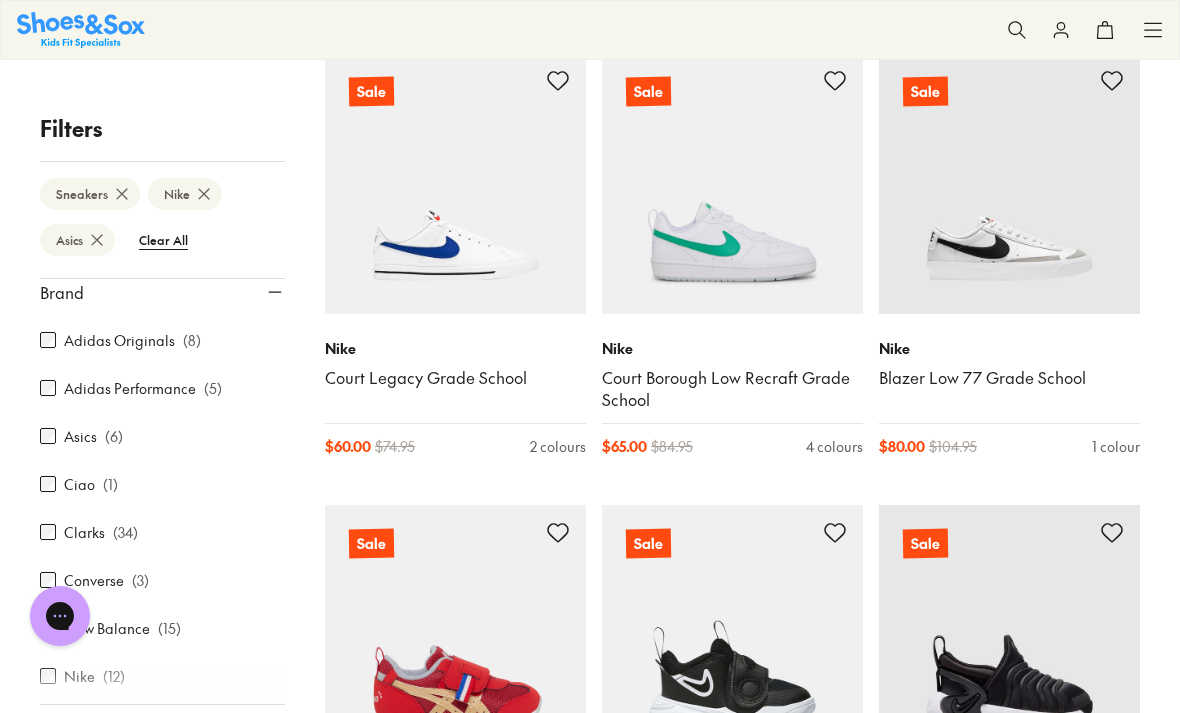 scroll, scrollTop: 1618, scrollLeft: 0, axis: vertical 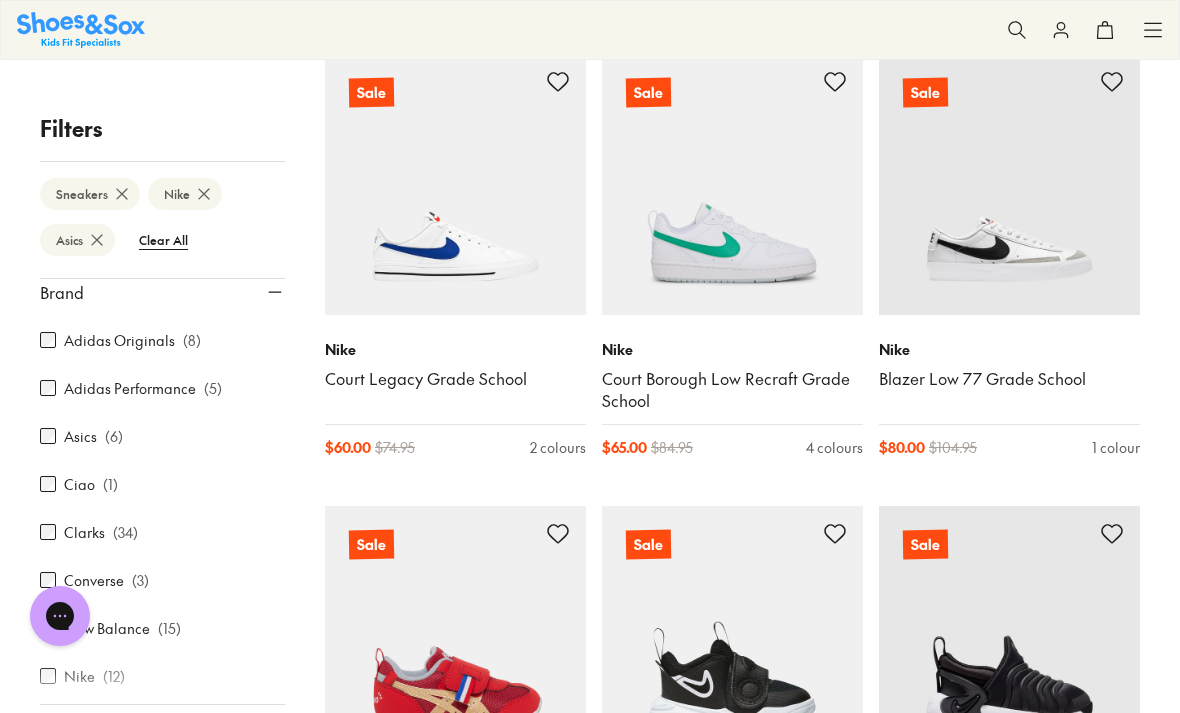 click 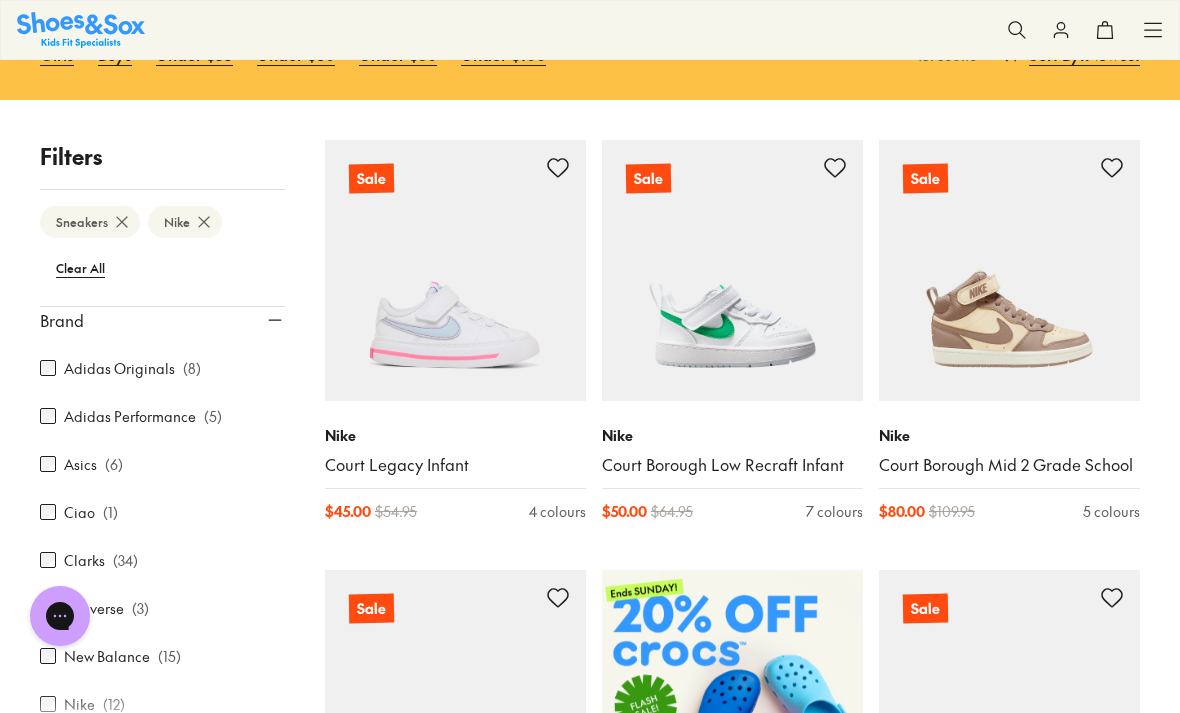 click on "Clear All" at bounding box center [80, 268] 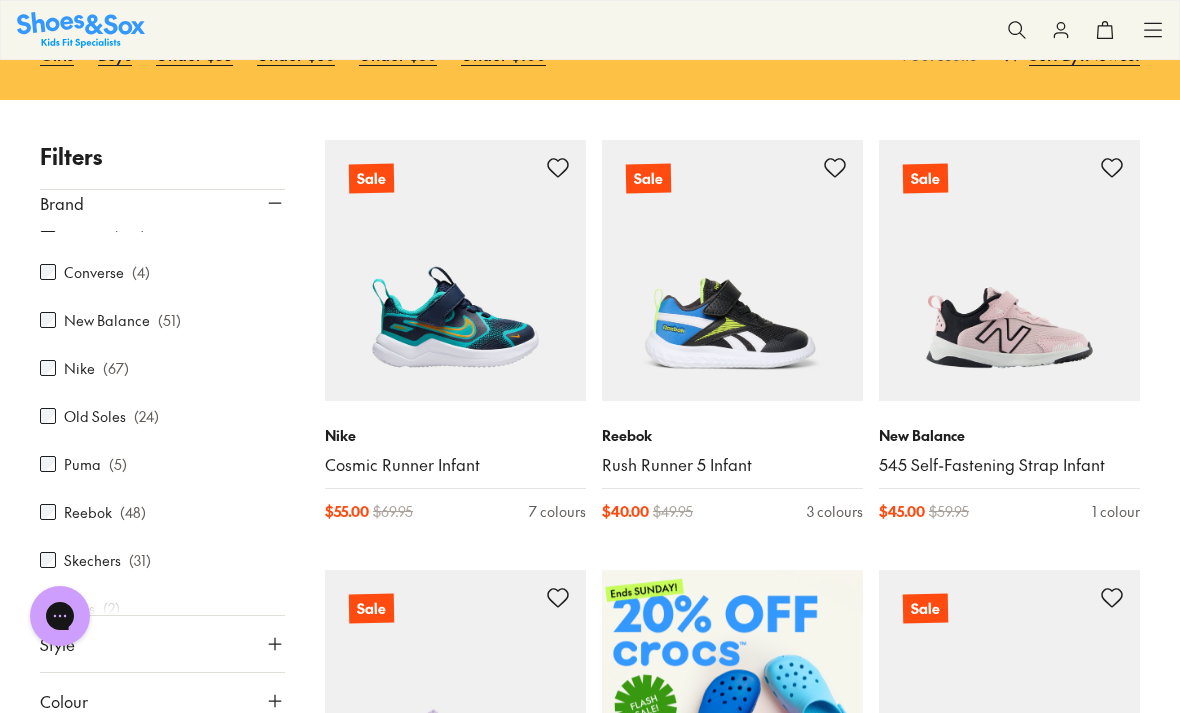 scroll, scrollTop: 300, scrollLeft: 0, axis: vertical 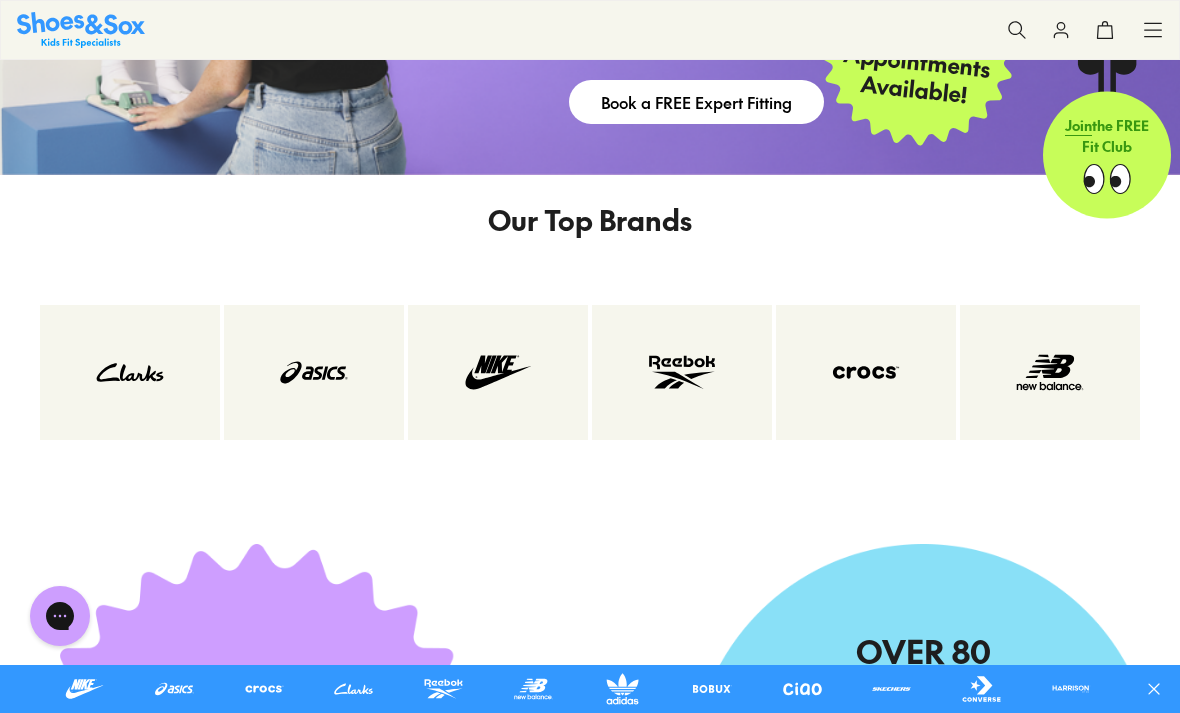 click at bounding box center [130, 372] 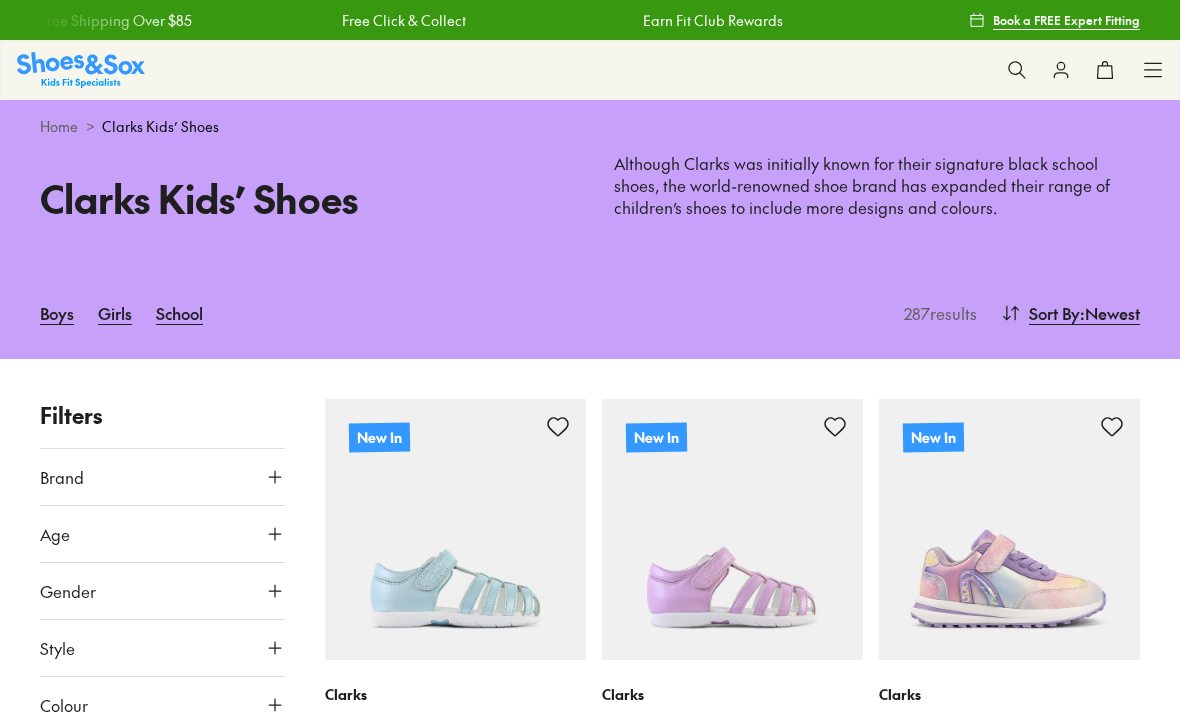 scroll, scrollTop: 202, scrollLeft: 0, axis: vertical 